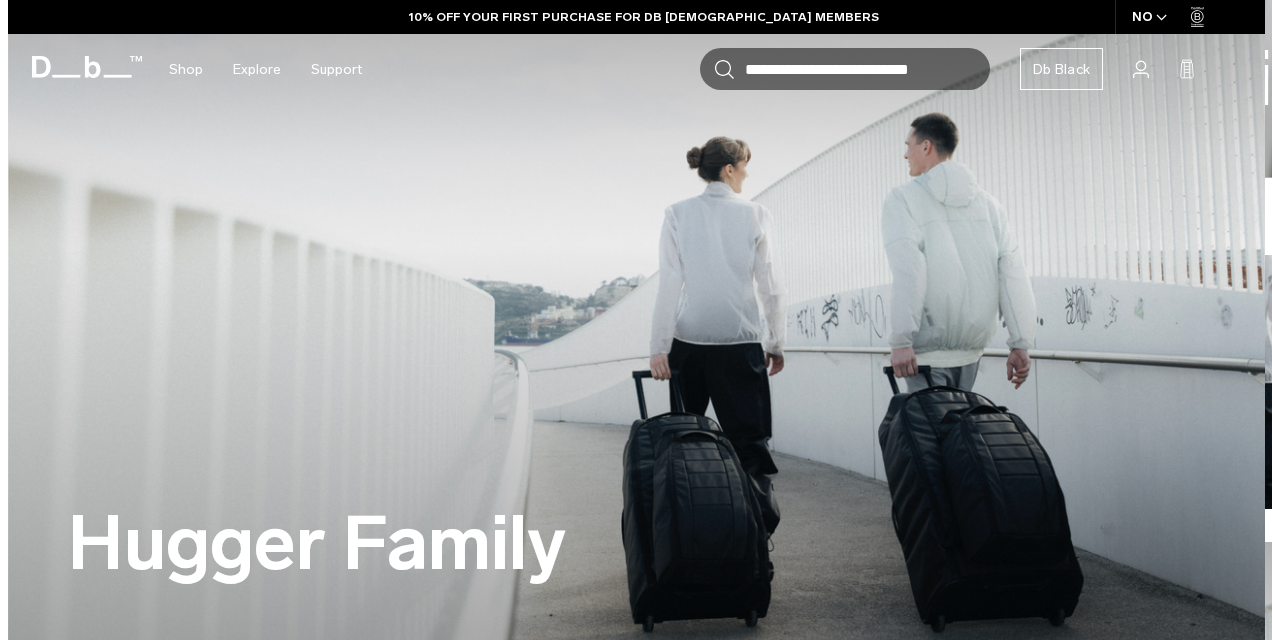 scroll, scrollTop: 300, scrollLeft: 0, axis: vertical 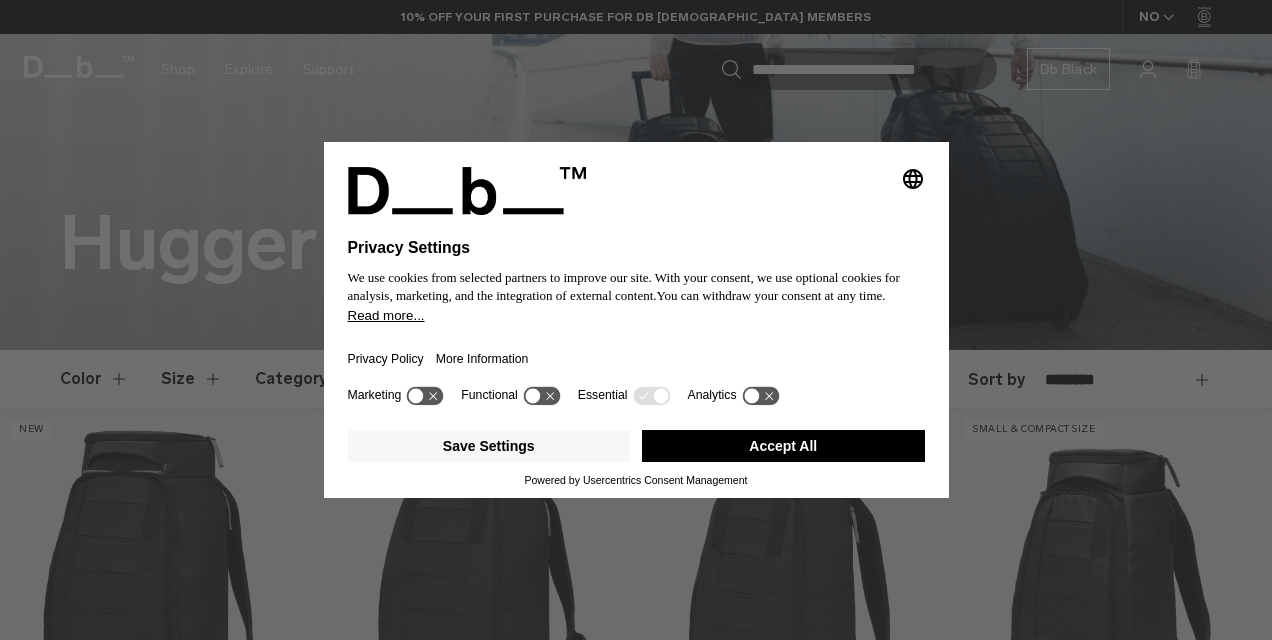 click on "Accept All" at bounding box center (783, 446) 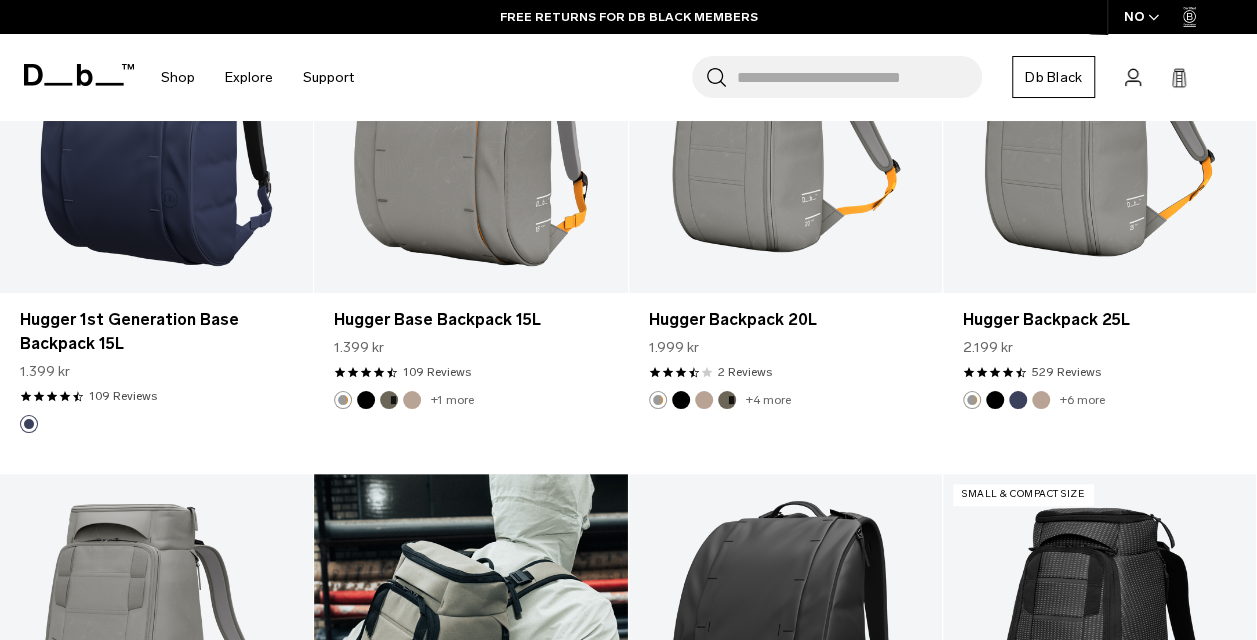 scroll, scrollTop: 4100, scrollLeft: 0, axis: vertical 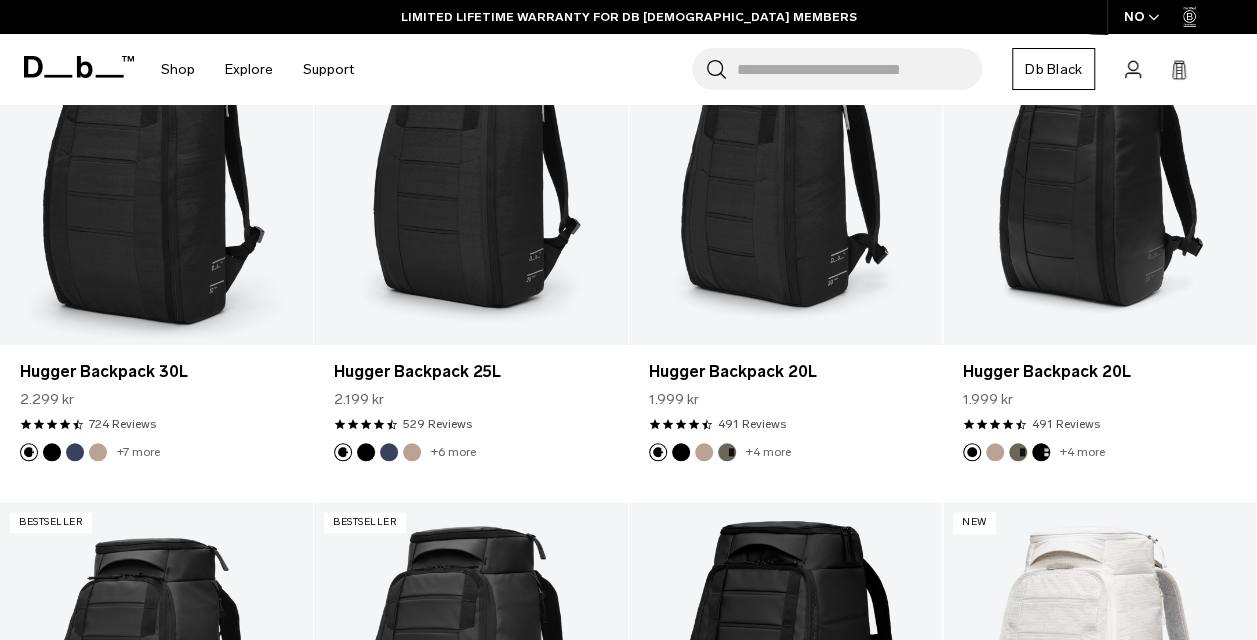 drag, startPoint x: 614, startPoint y: 607, endPoint x: 600, endPoint y: 202, distance: 405.2419 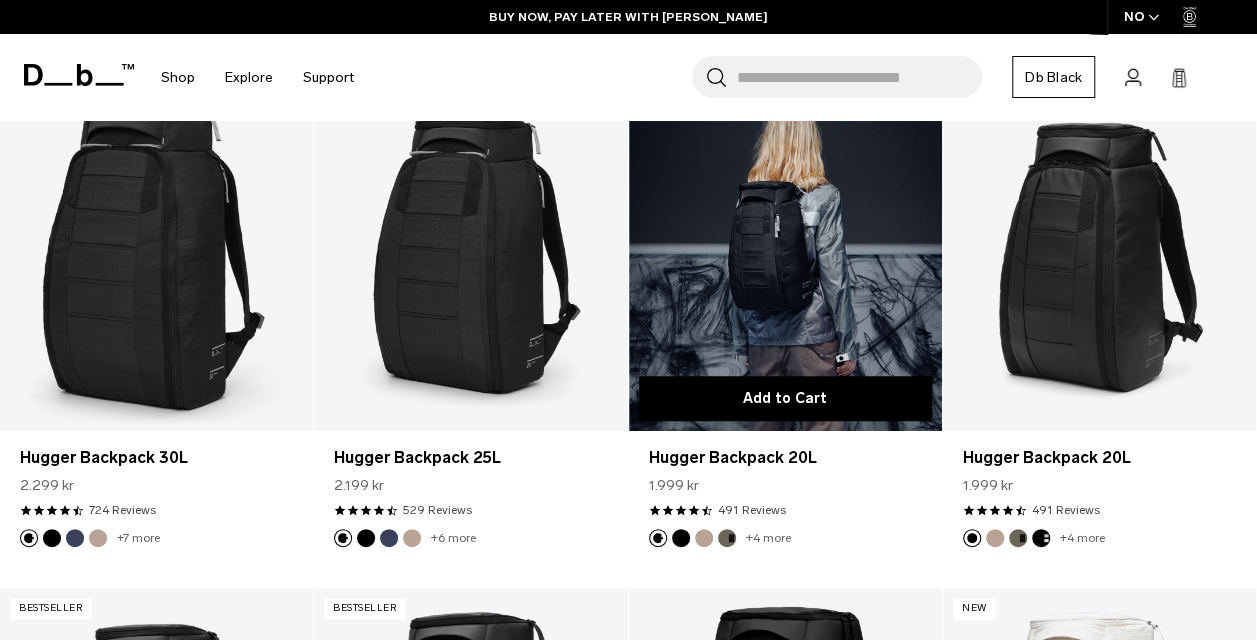 scroll, scrollTop: 600, scrollLeft: 0, axis: vertical 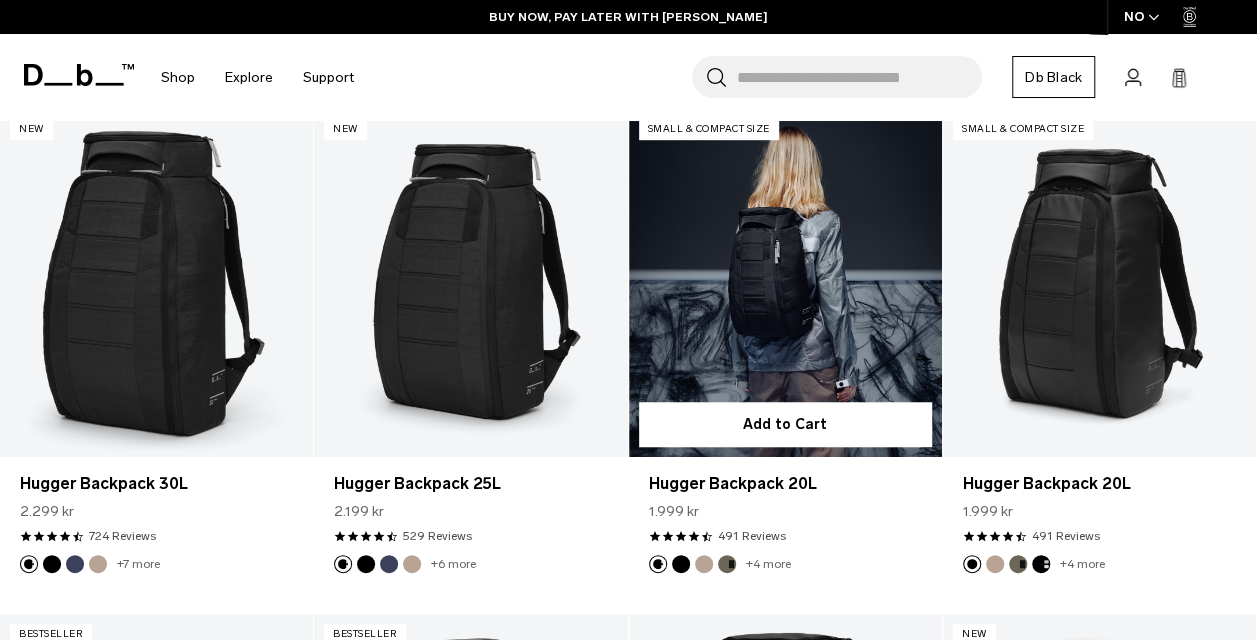 click at bounding box center (785, 283) 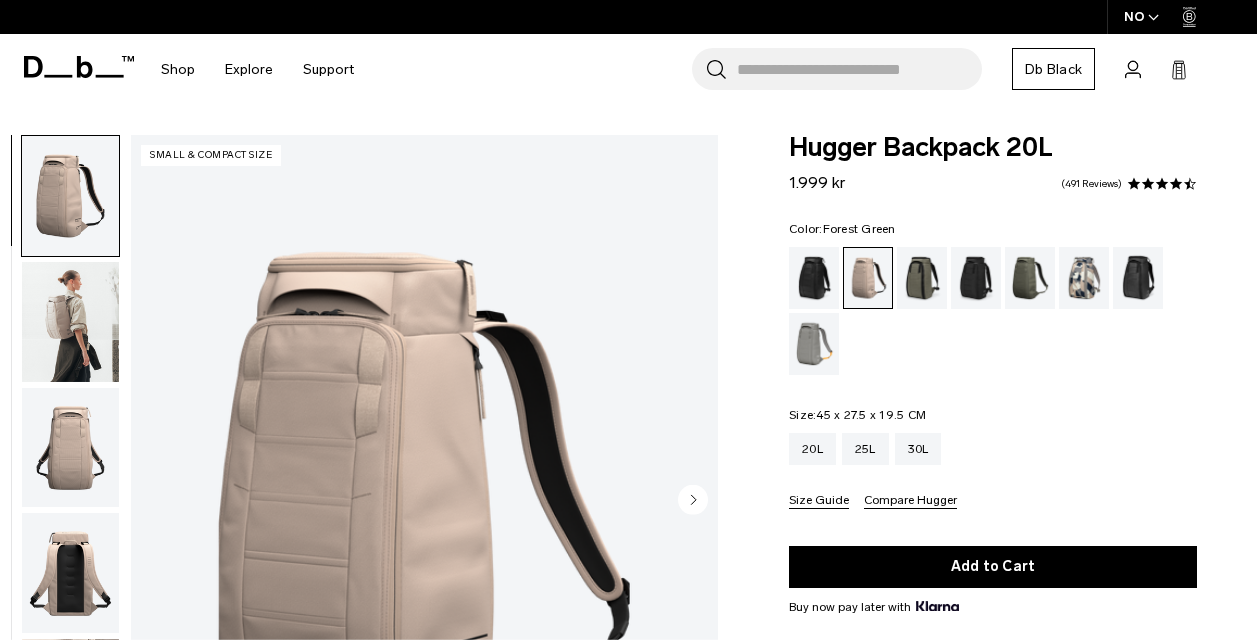 scroll, scrollTop: 0, scrollLeft: 0, axis: both 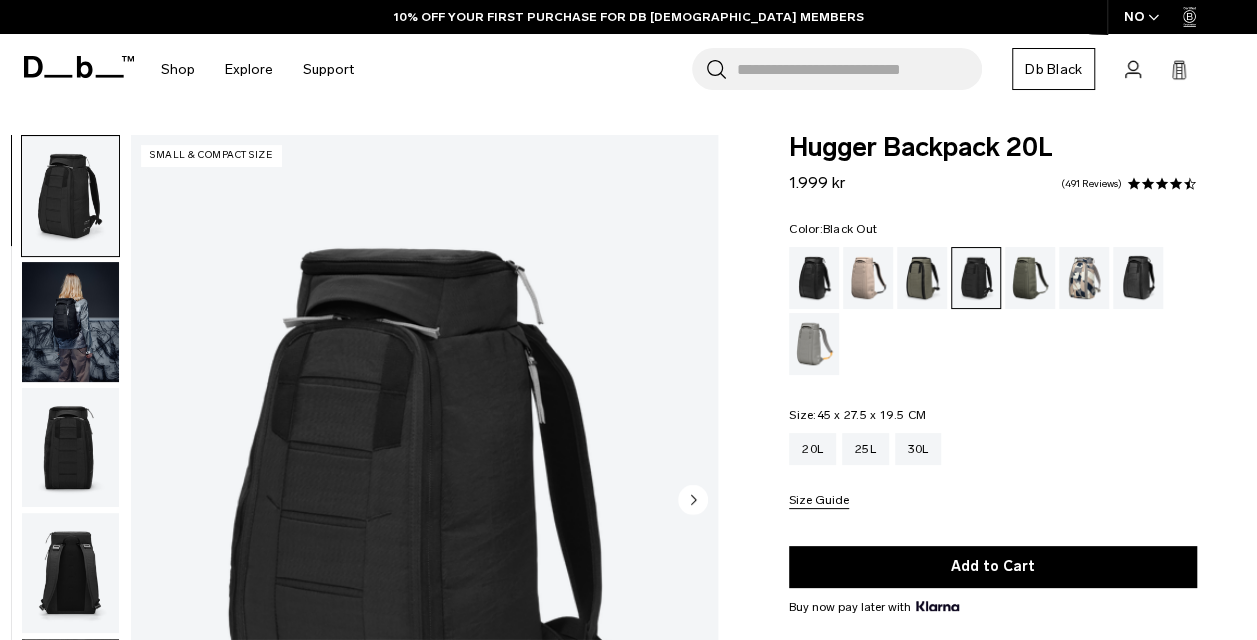 click at bounding box center [814, 278] 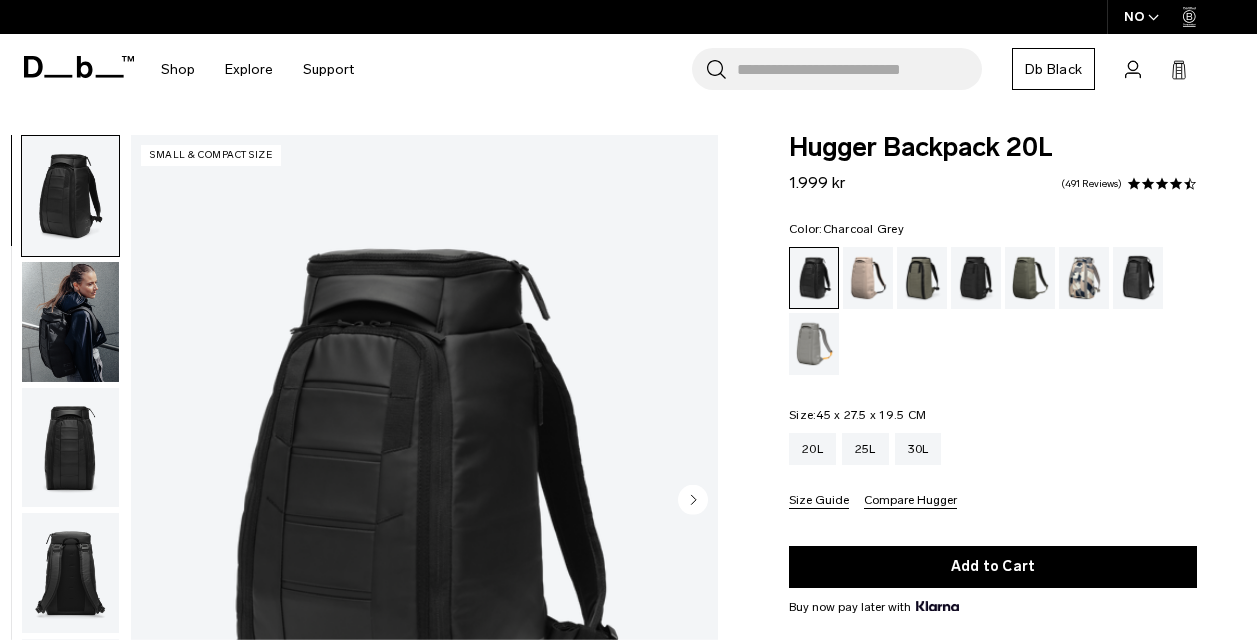 scroll, scrollTop: 0, scrollLeft: 0, axis: both 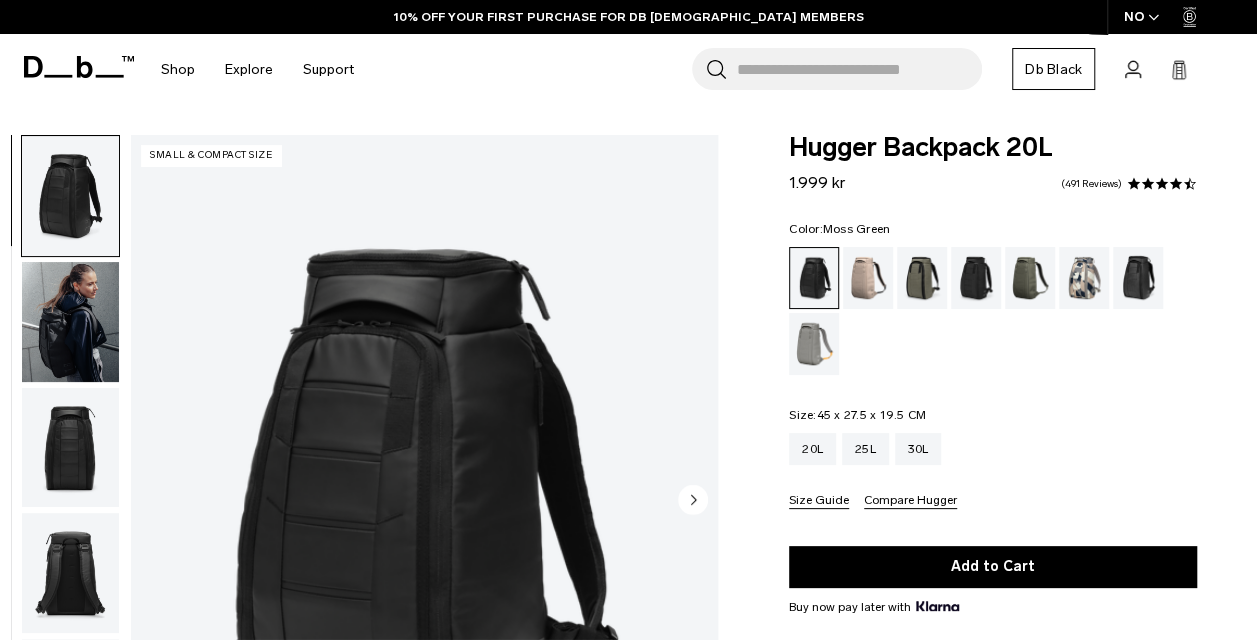 click at bounding box center [1030, 278] 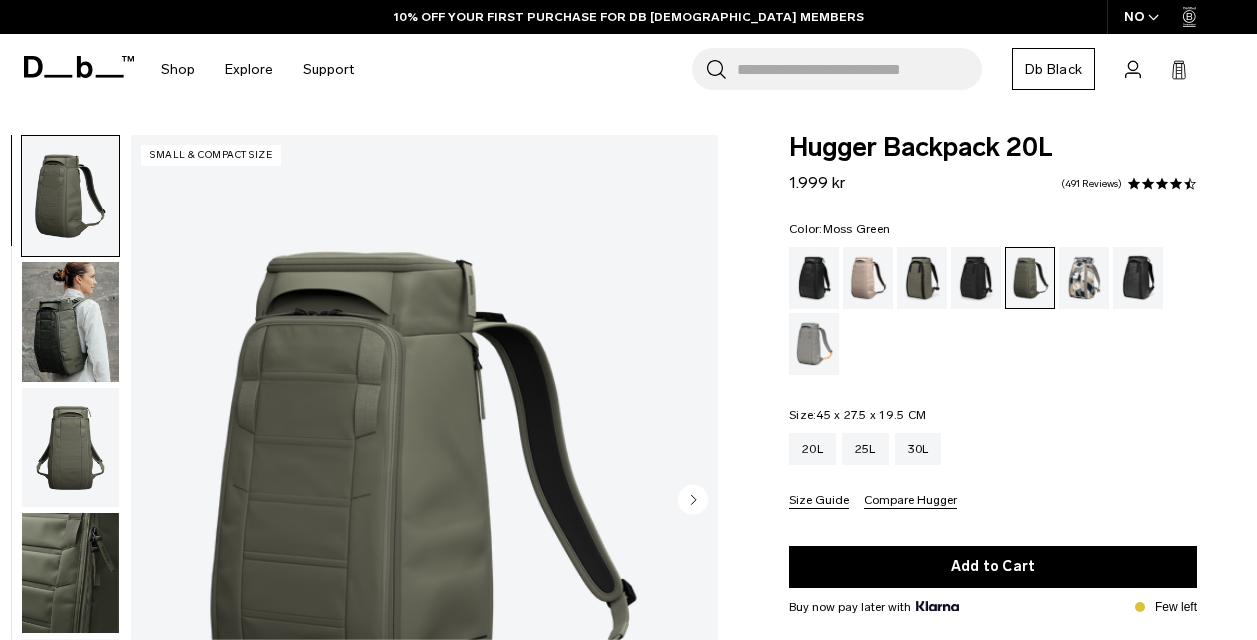 click at bounding box center (70, 448) 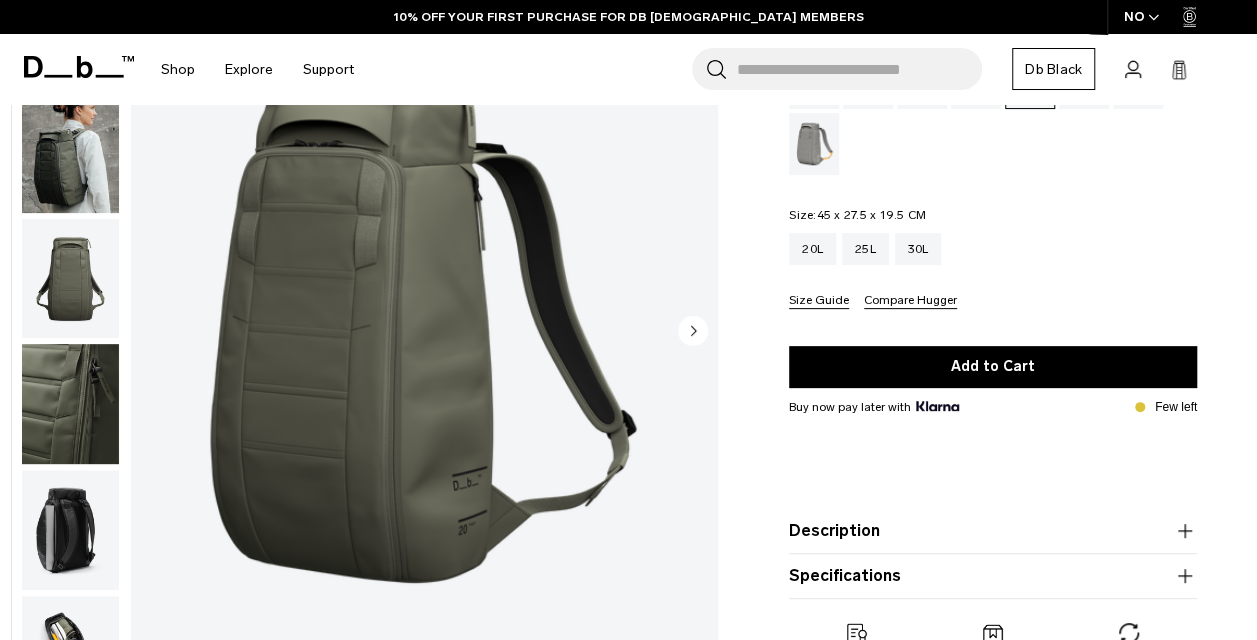 scroll, scrollTop: 252, scrollLeft: 0, axis: vertical 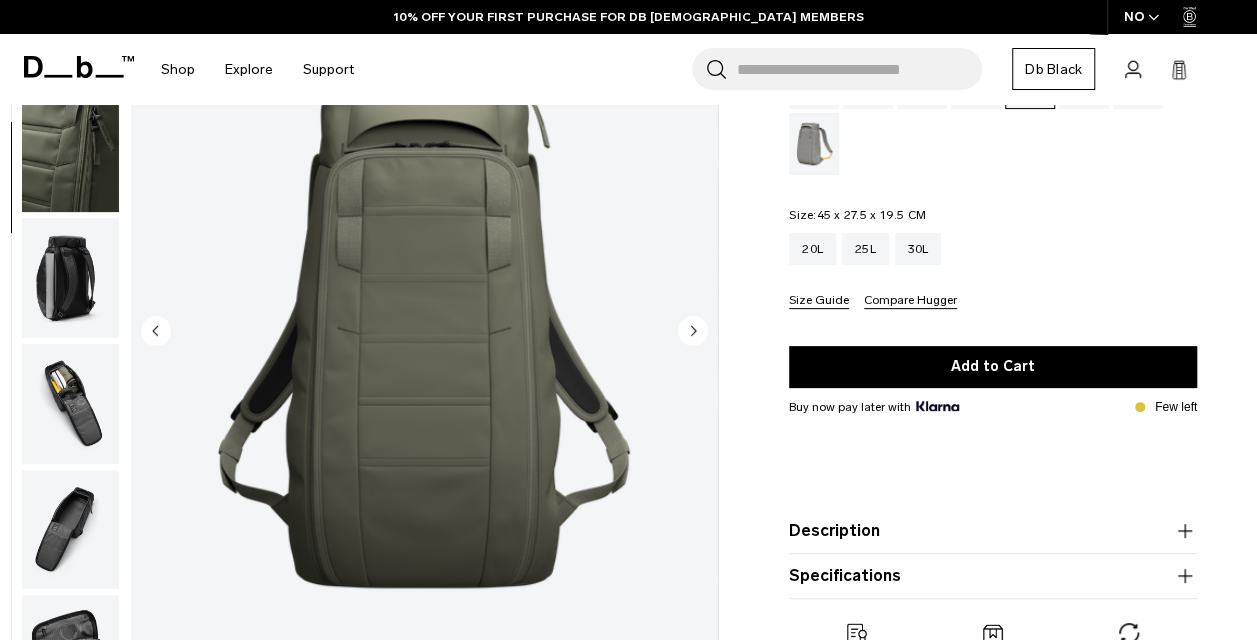 click at bounding box center (70, 278) 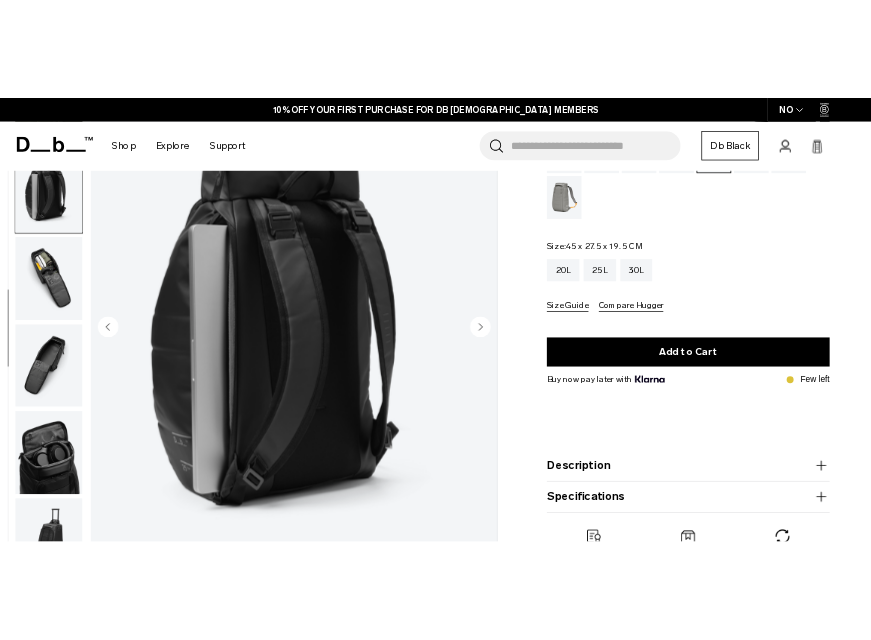 scroll, scrollTop: 396, scrollLeft: 0, axis: vertical 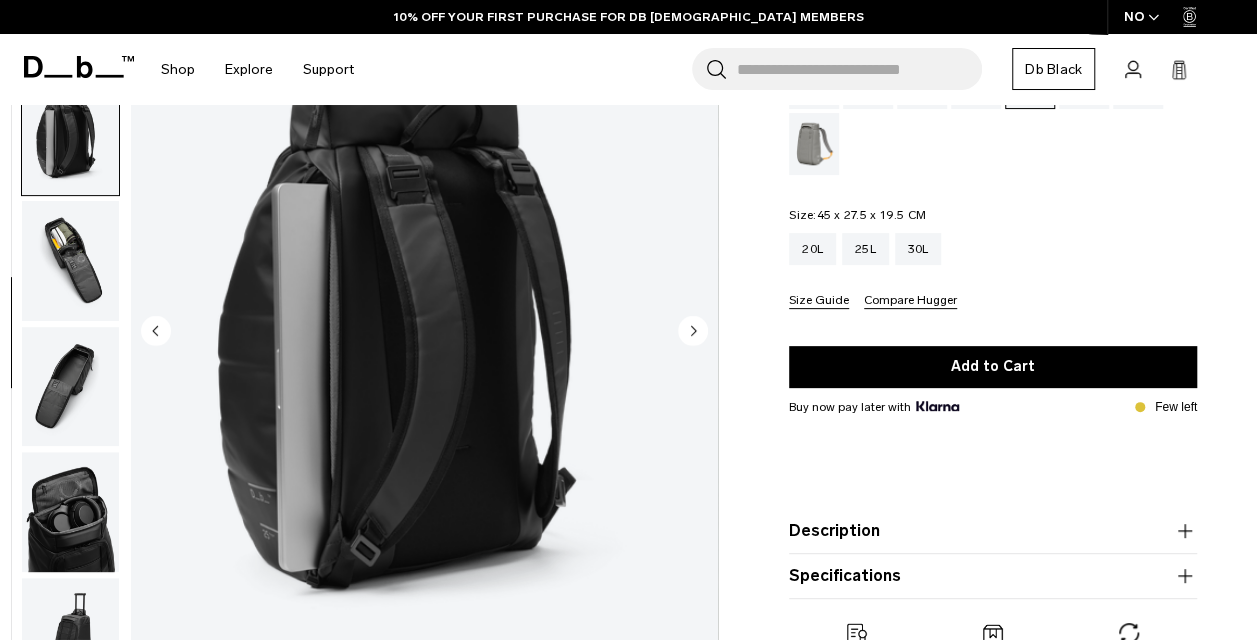 drag, startPoint x: 66, startPoint y: 372, endPoint x: 64, endPoint y: 356, distance: 16.124516 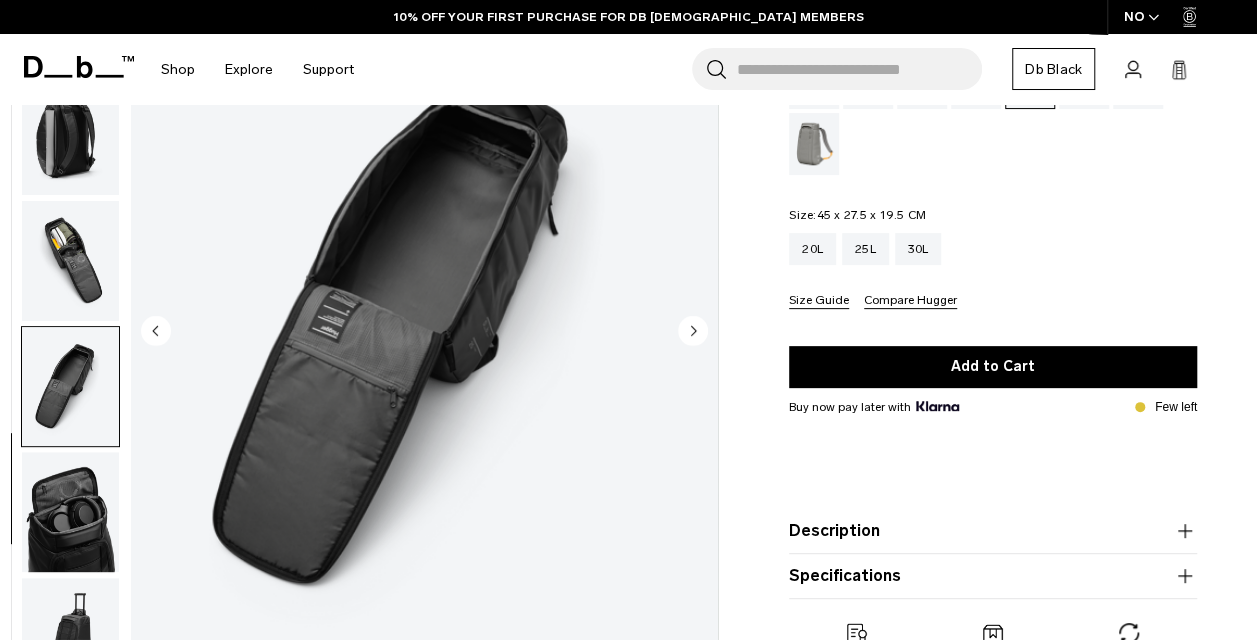 click at bounding box center [70, 261] 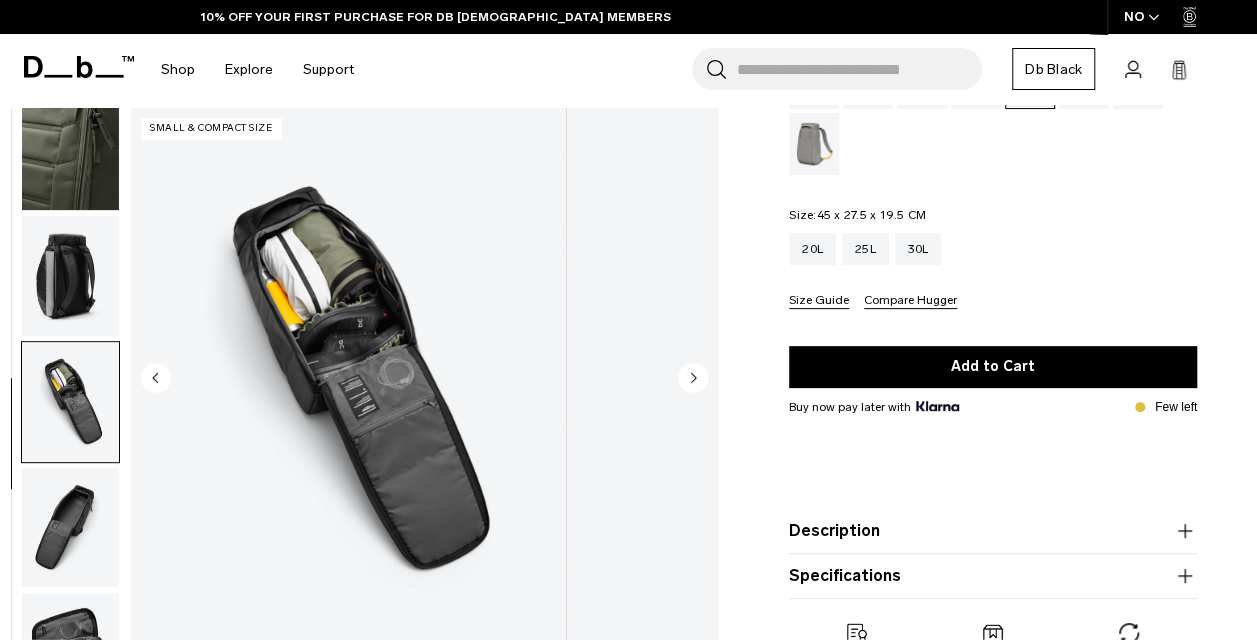 scroll, scrollTop: 0, scrollLeft: 0, axis: both 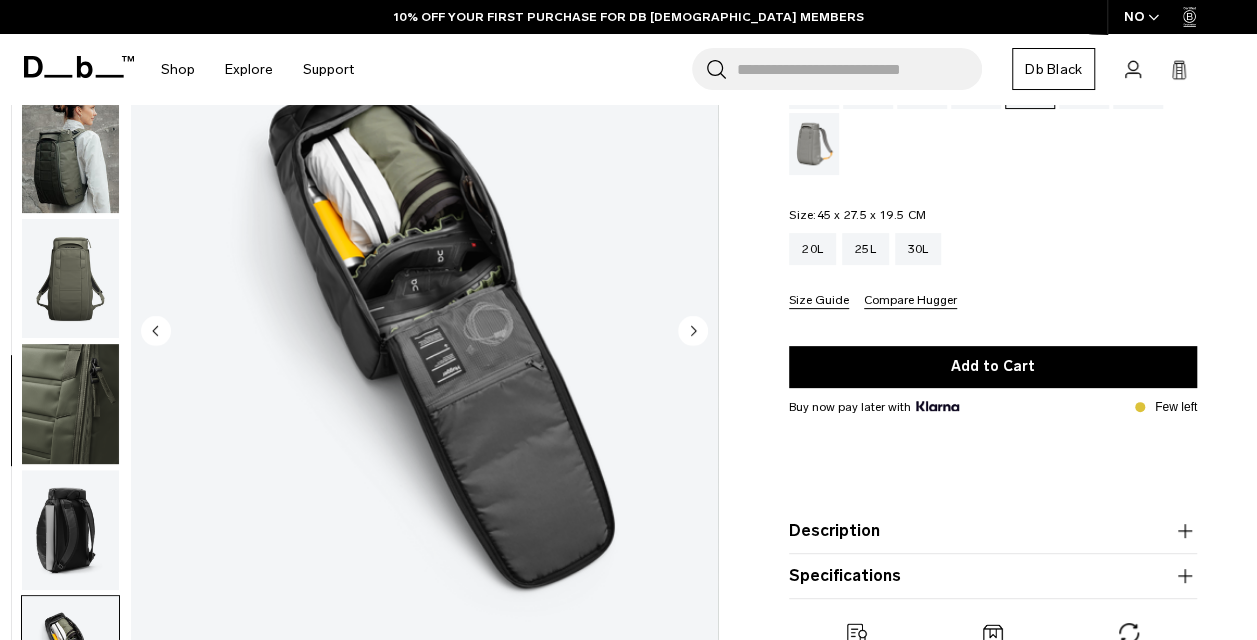 click at bounding box center [70, 279] 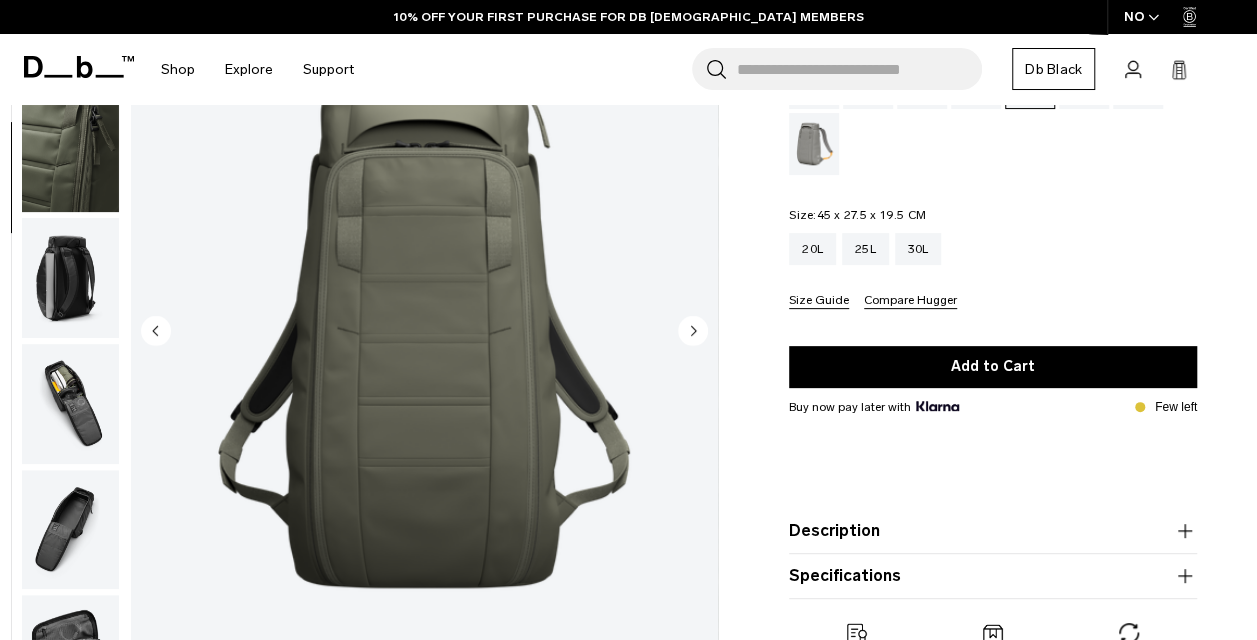 click at bounding box center [70, 278] 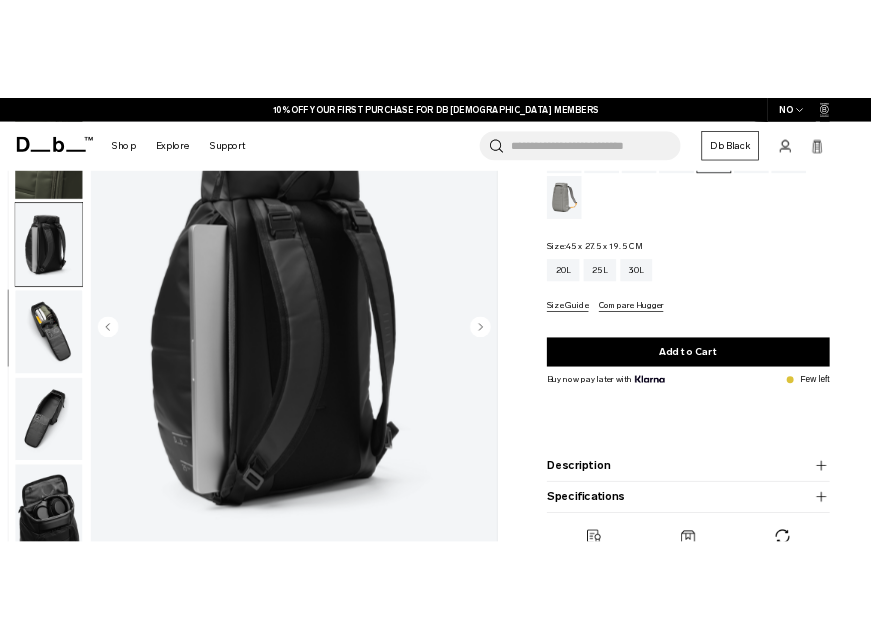 scroll, scrollTop: 396, scrollLeft: 0, axis: vertical 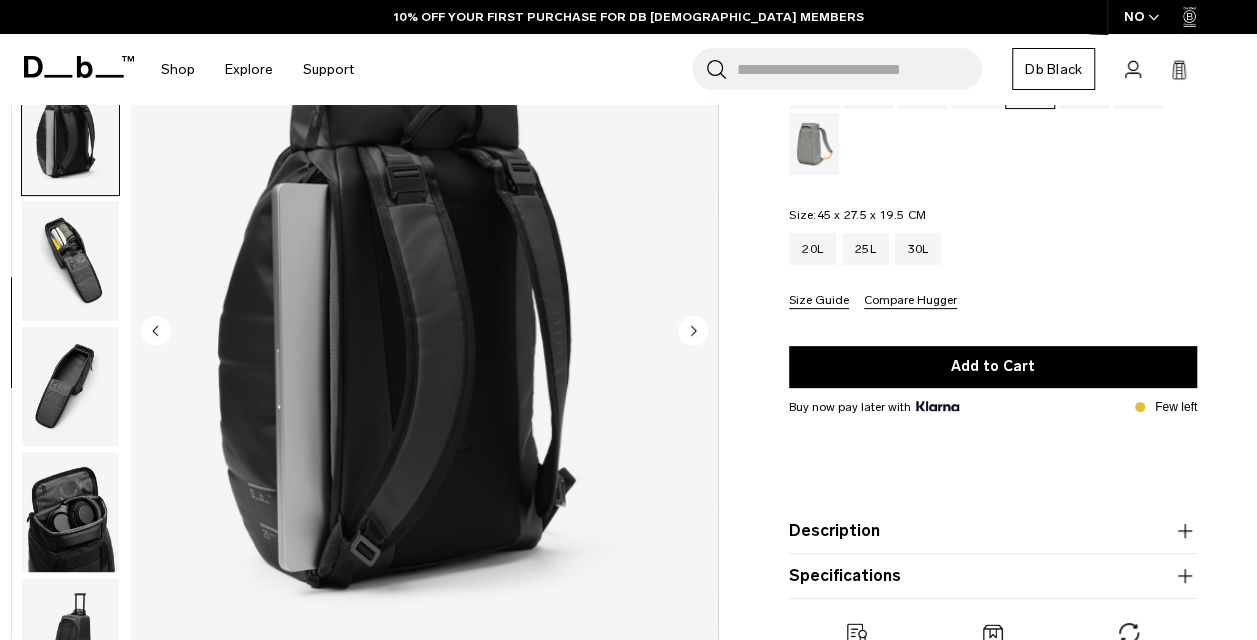 click at bounding box center (70, 261) 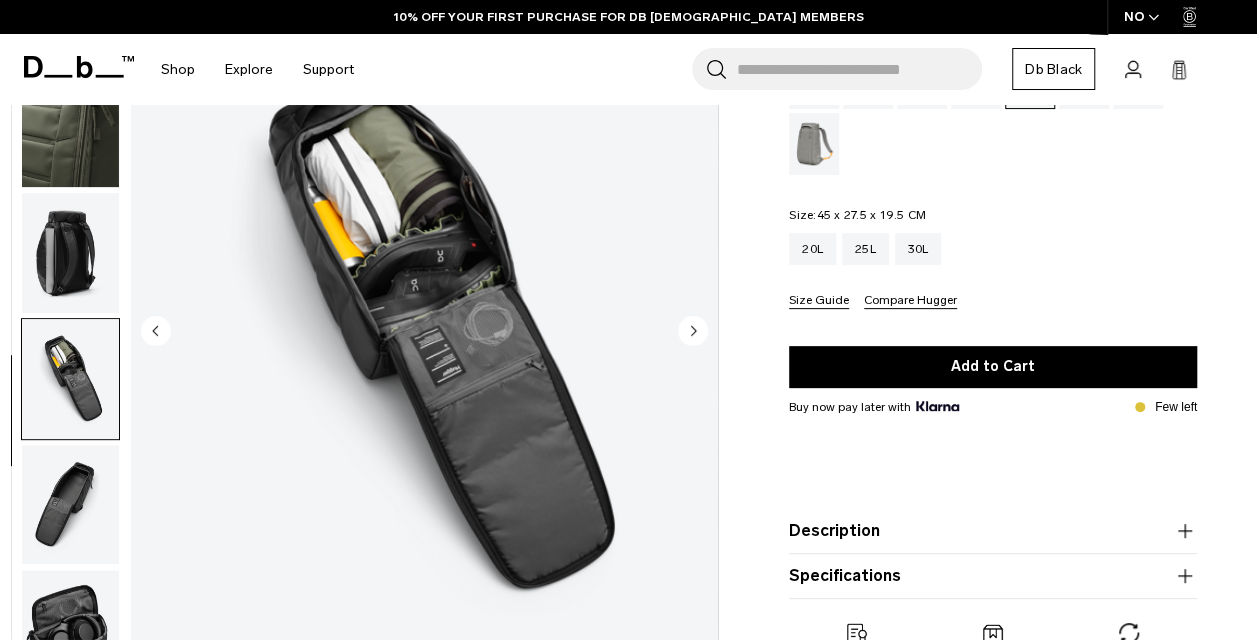 scroll, scrollTop: 396, scrollLeft: 0, axis: vertical 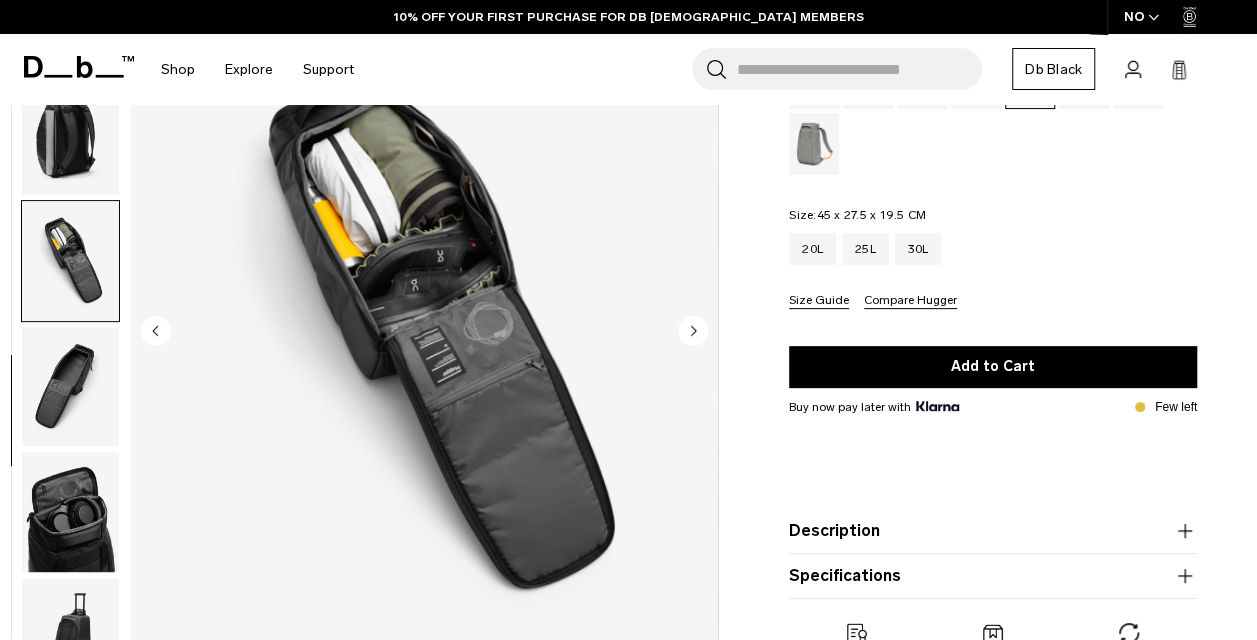 click at bounding box center (70, 387) 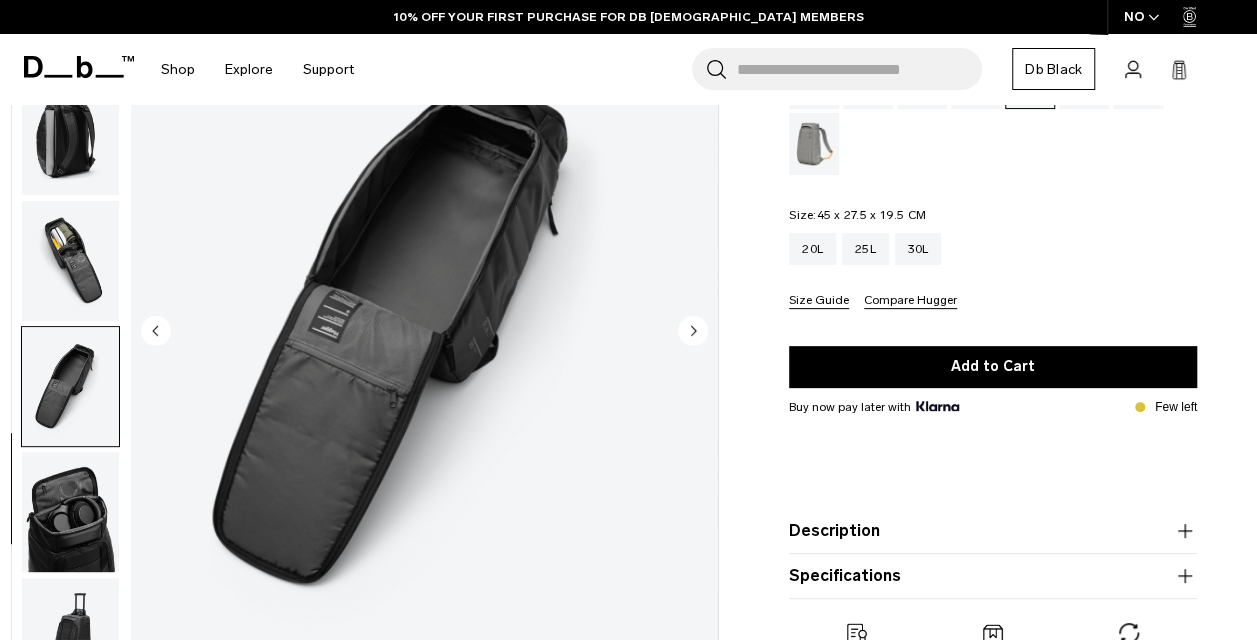 click at bounding box center (70, 513) 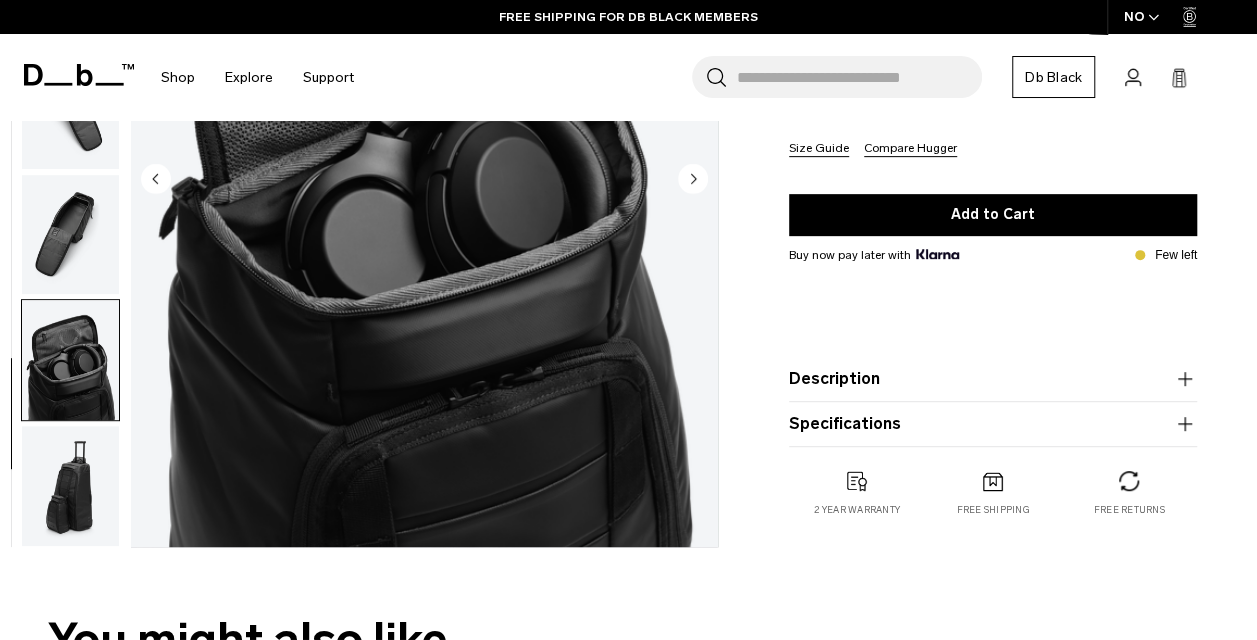 scroll, scrollTop: 400, scrollLeft: 0, axis: vertical 